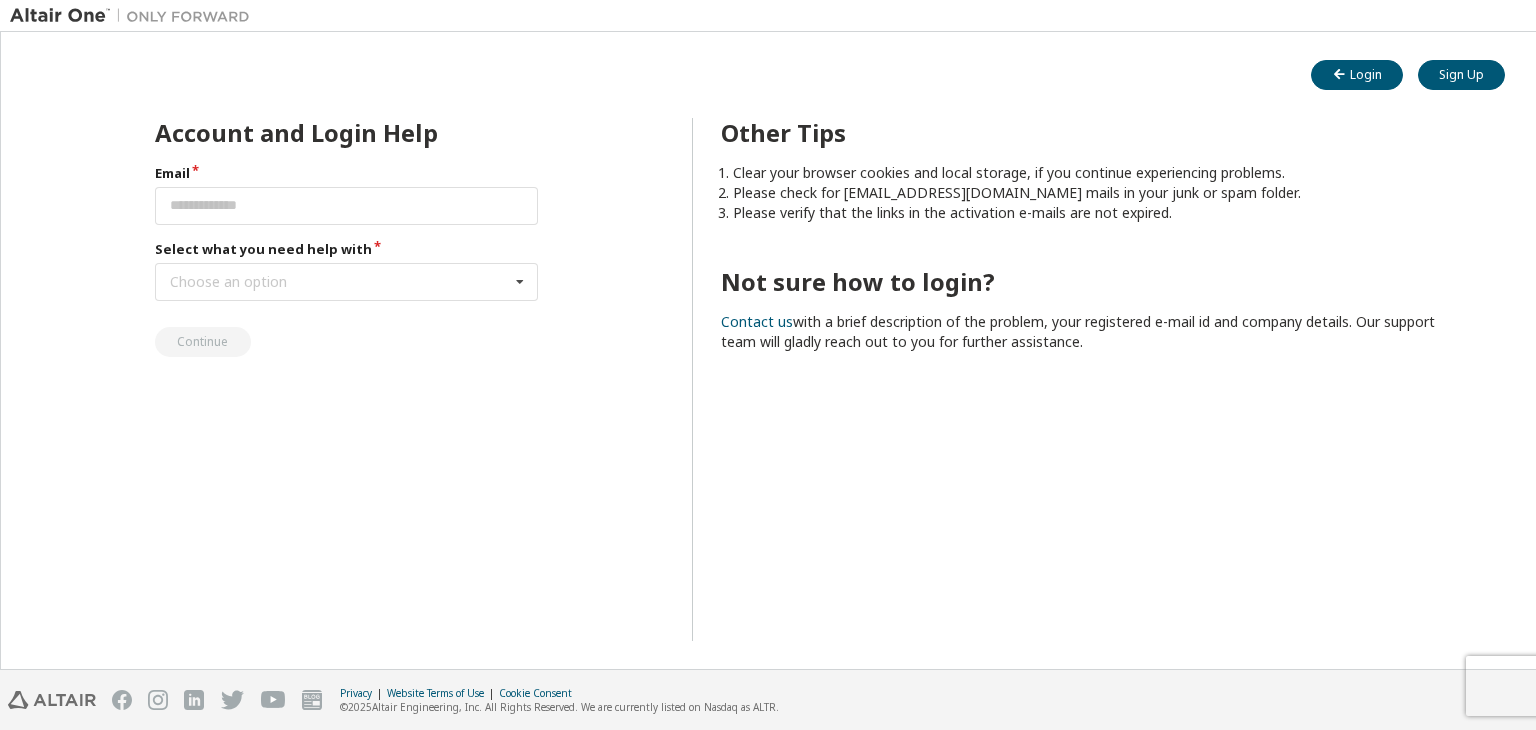 scroll, scrollTop: 0, scrollLeft: 0, axis: both 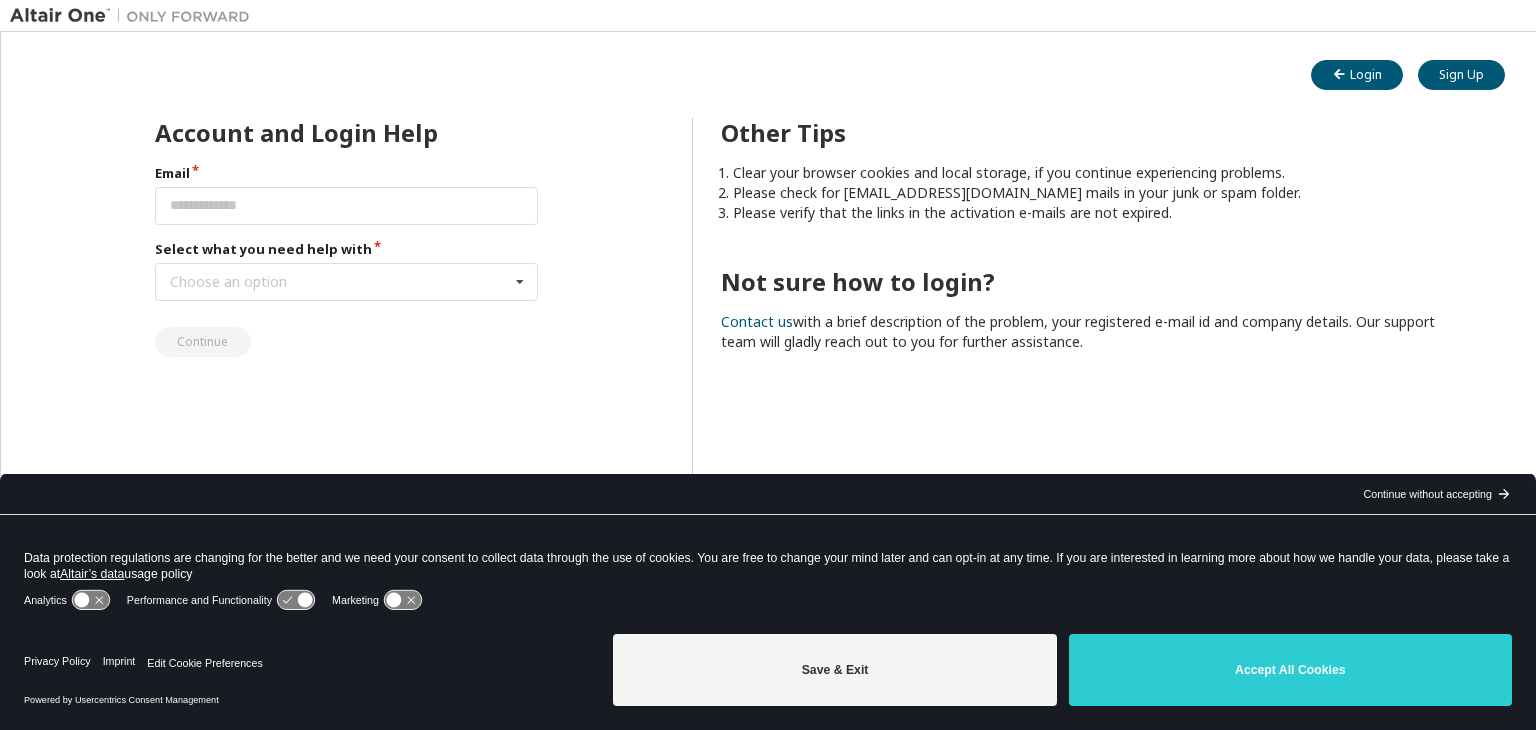 click on "Email" at bounding box center (347, 194) 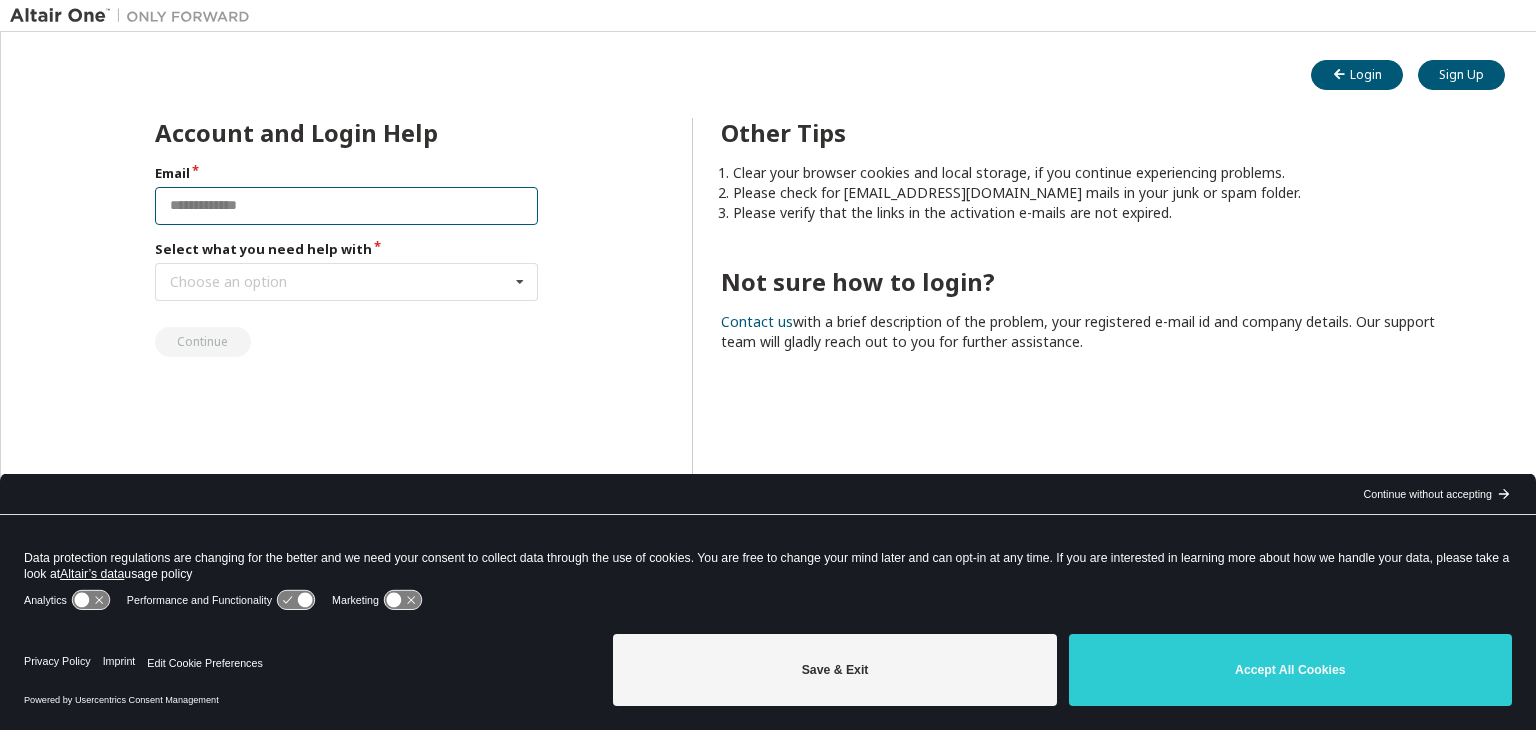 click at bounding box center [347, 206] 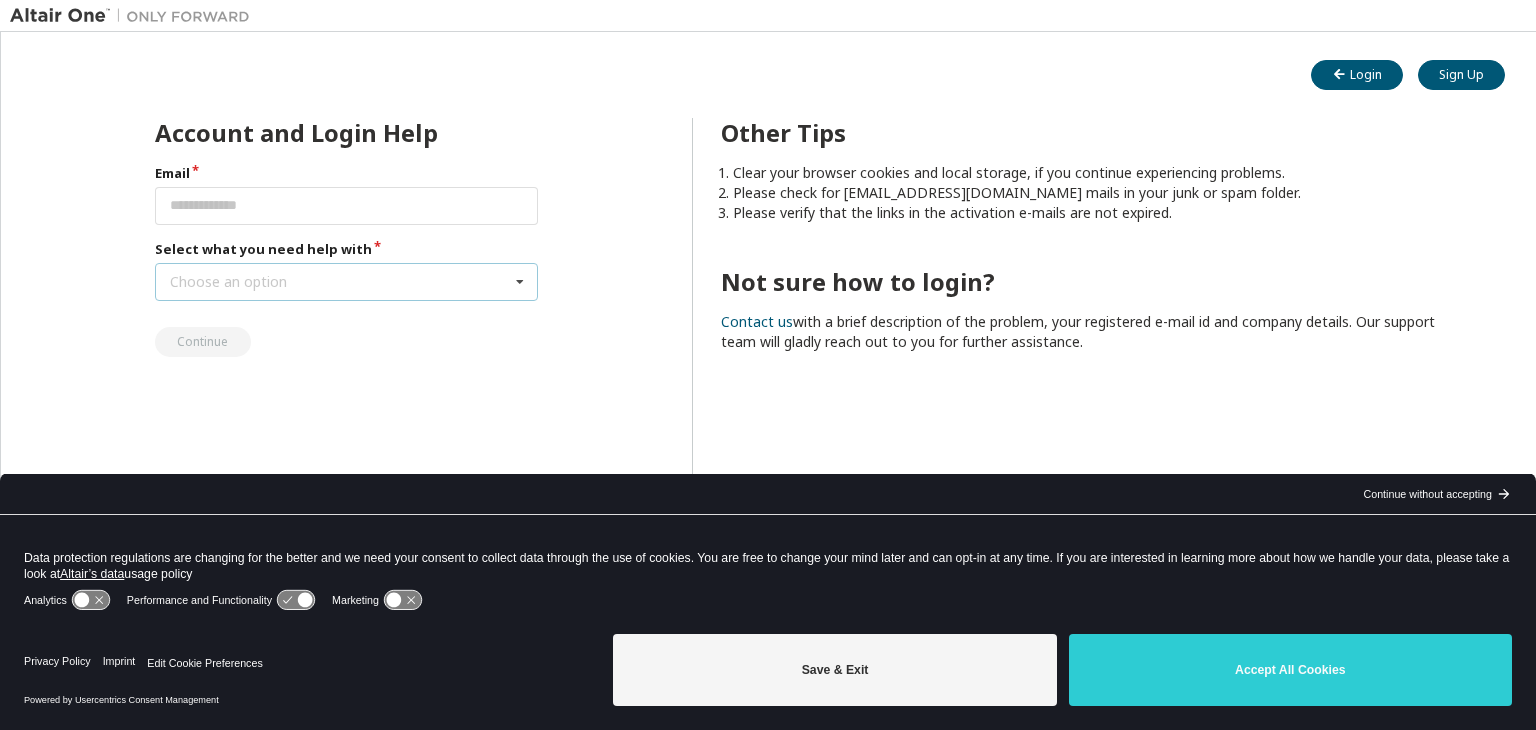 click on "Choose an option I forgot my password I did not receive activation mail My activation mail expired My account is locked I want to reset multi-factor authentication I don't know but can't login" at bounding box center (347, 282) 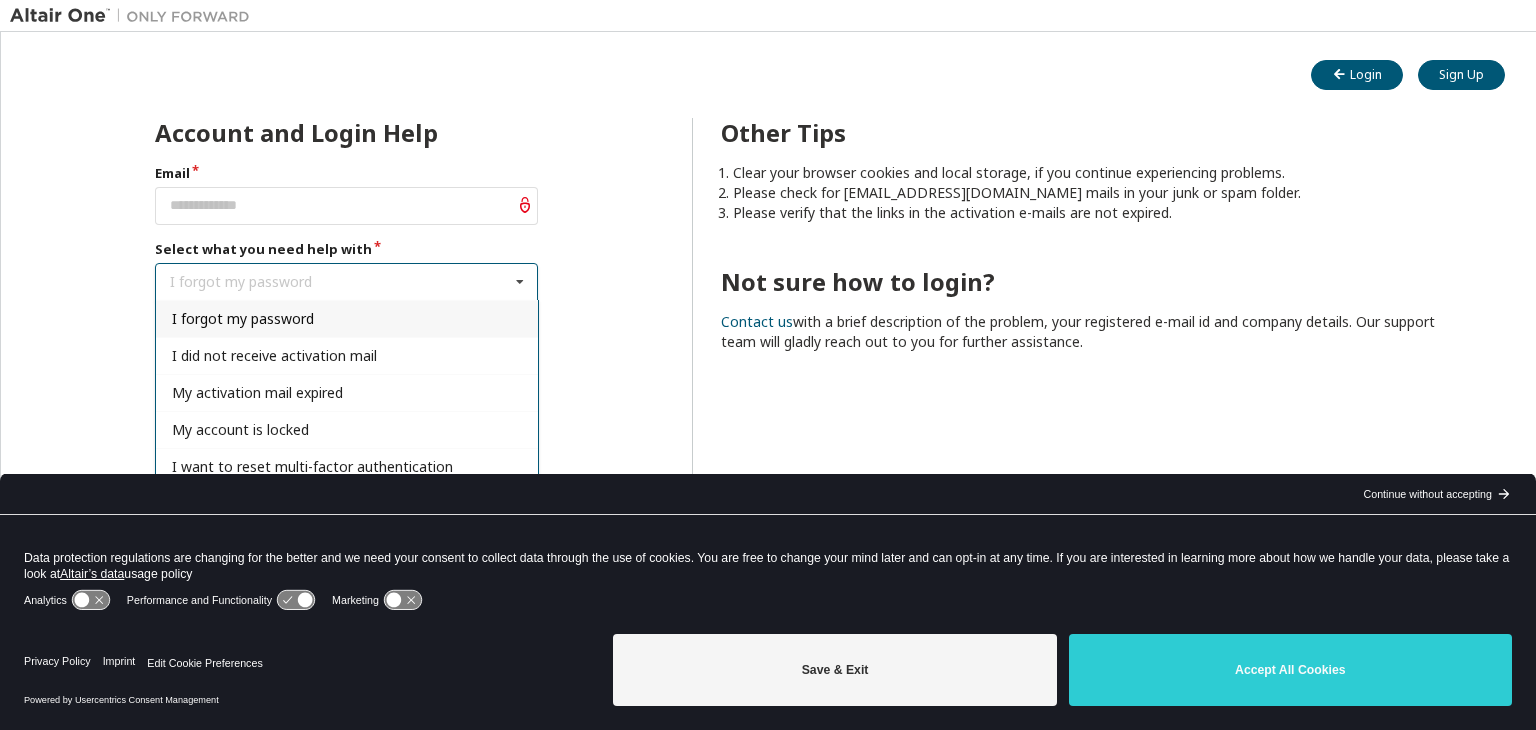 click on "I forgot my password" at bounding box center [243, 318] 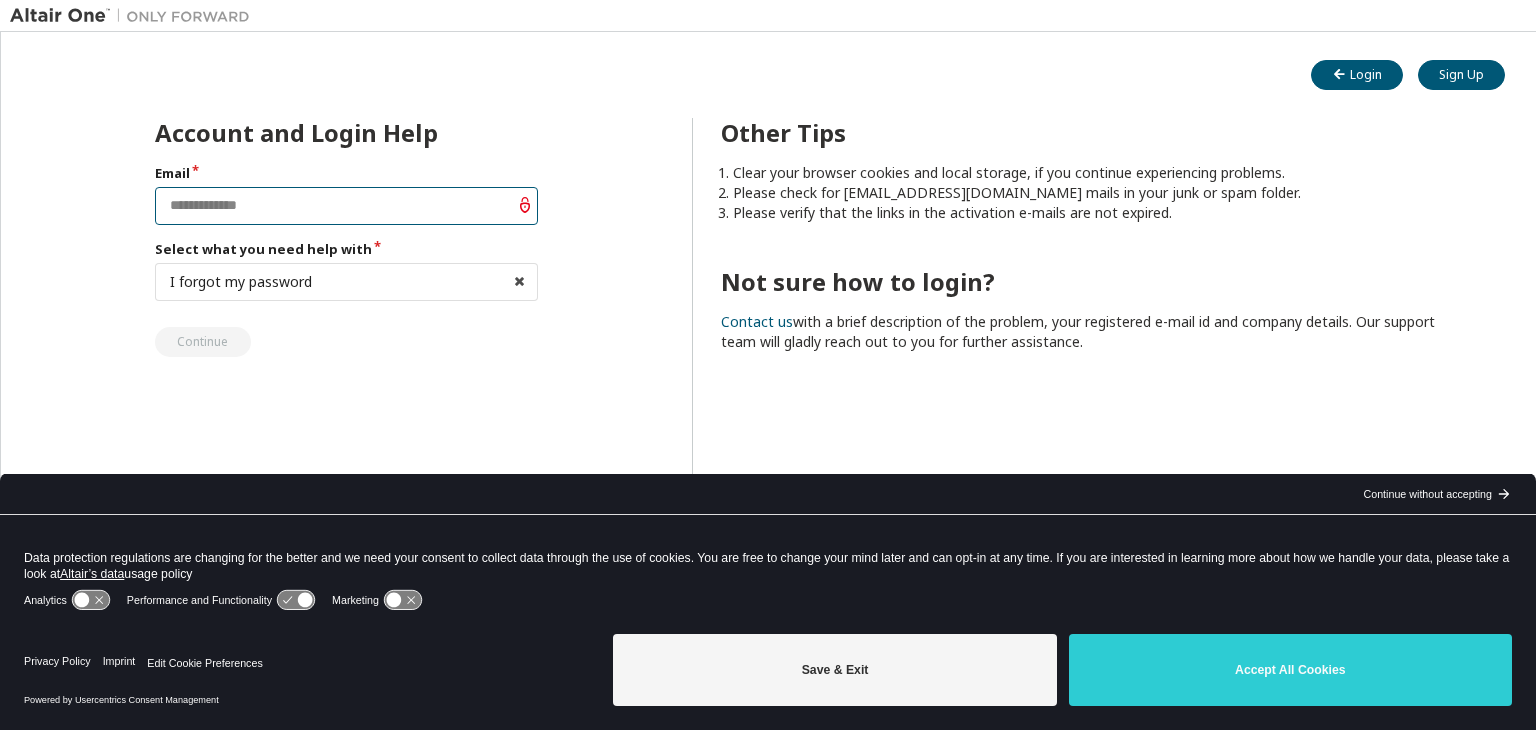 click at bounding box center (347, 206) 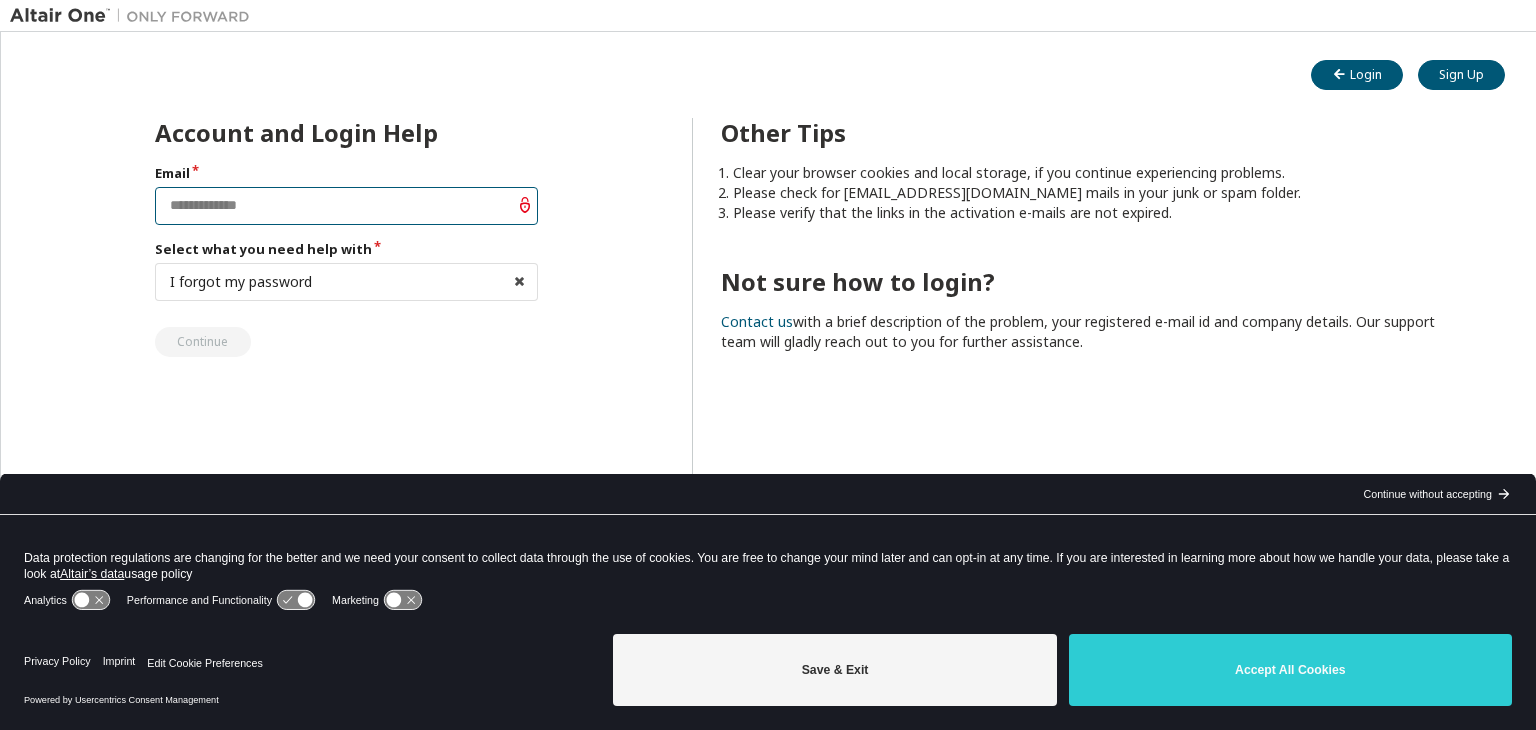 type on "*" 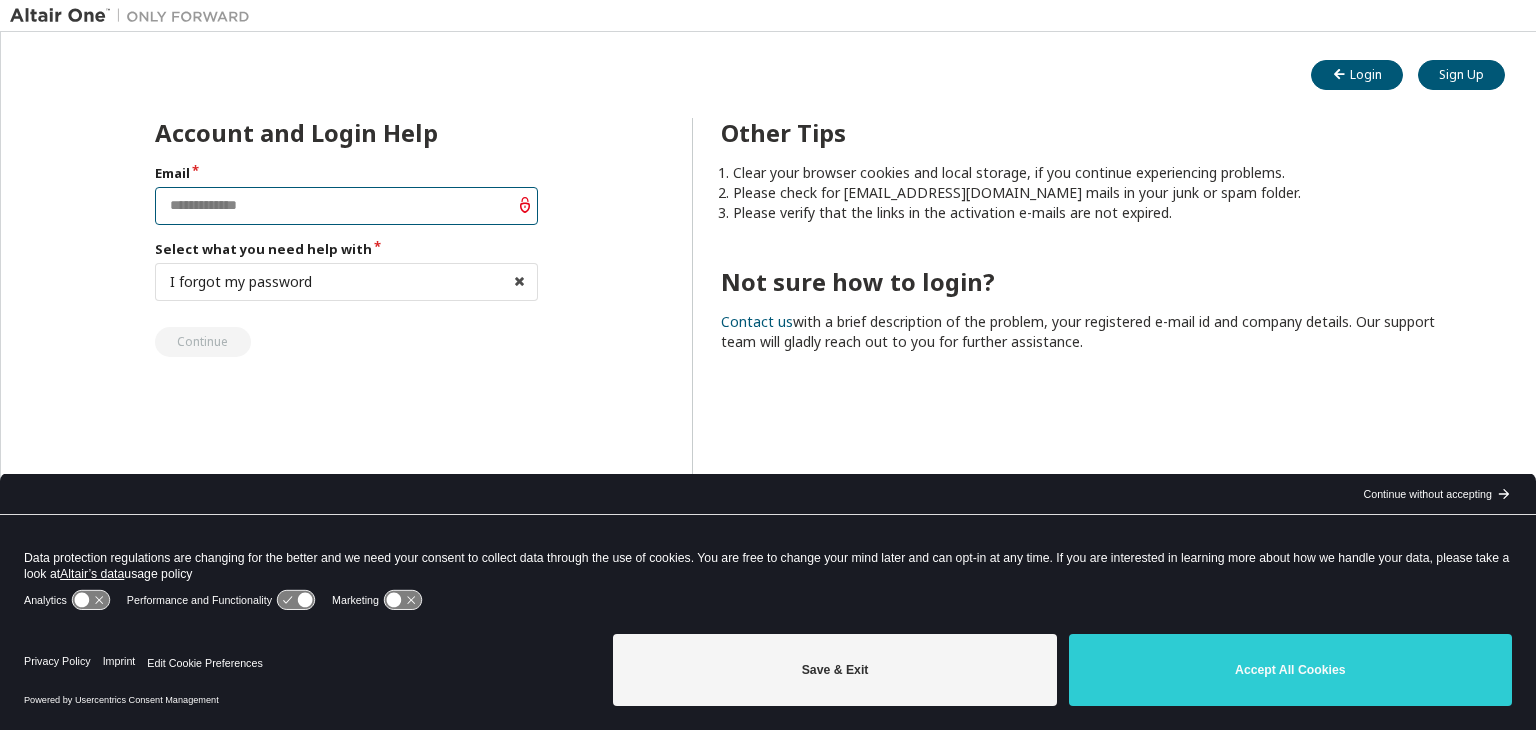 paste on "**********" 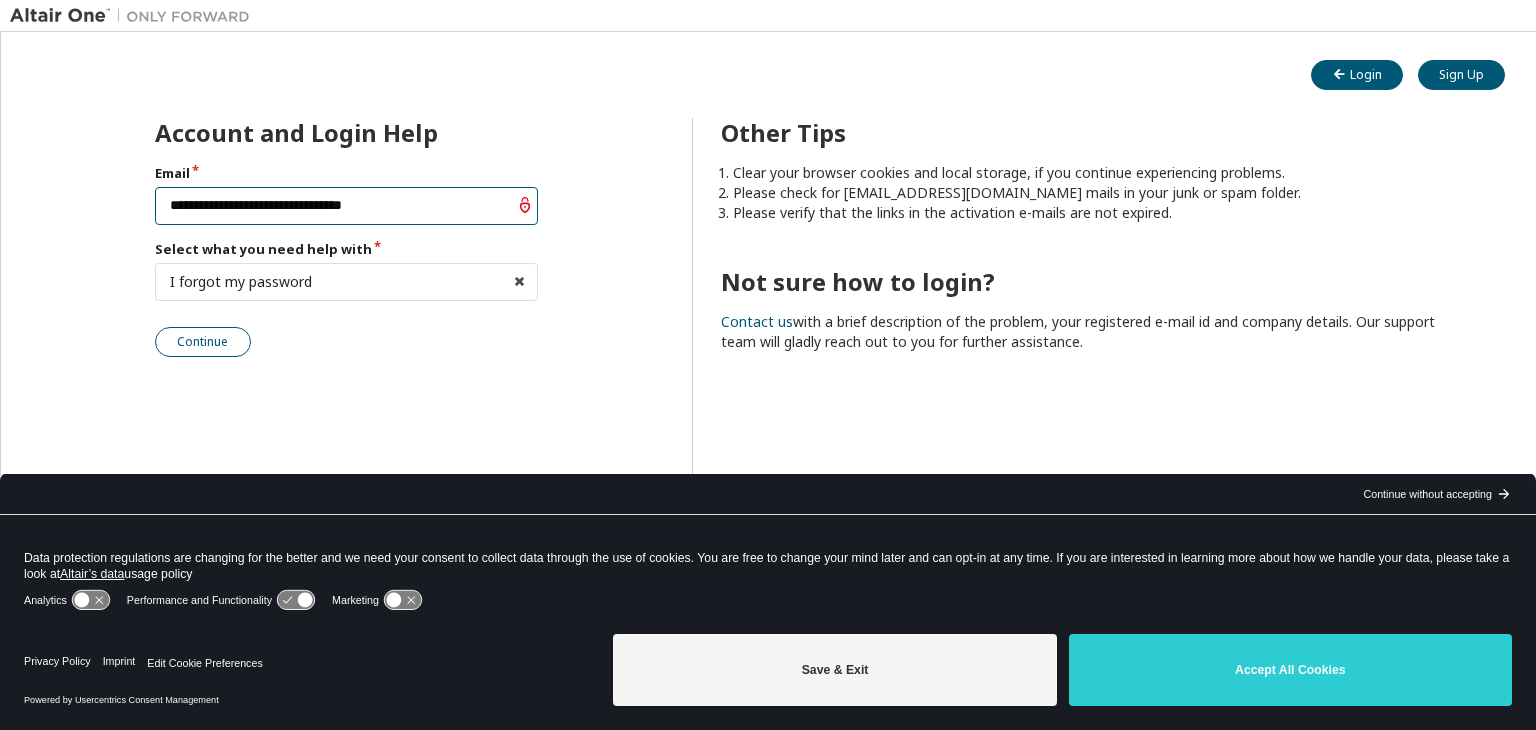 type on "**********" 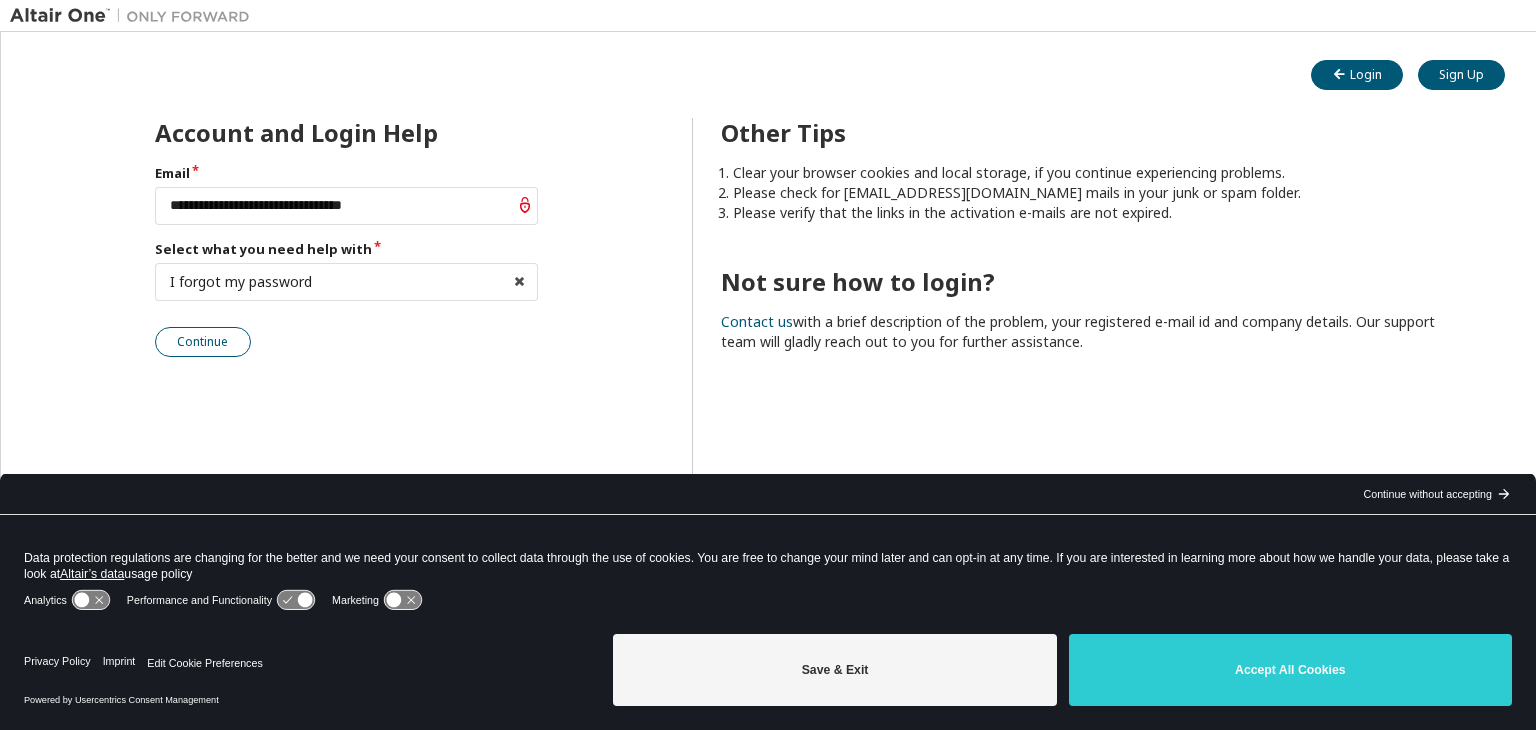 click on "Continue" at bounding box center [203, 342] 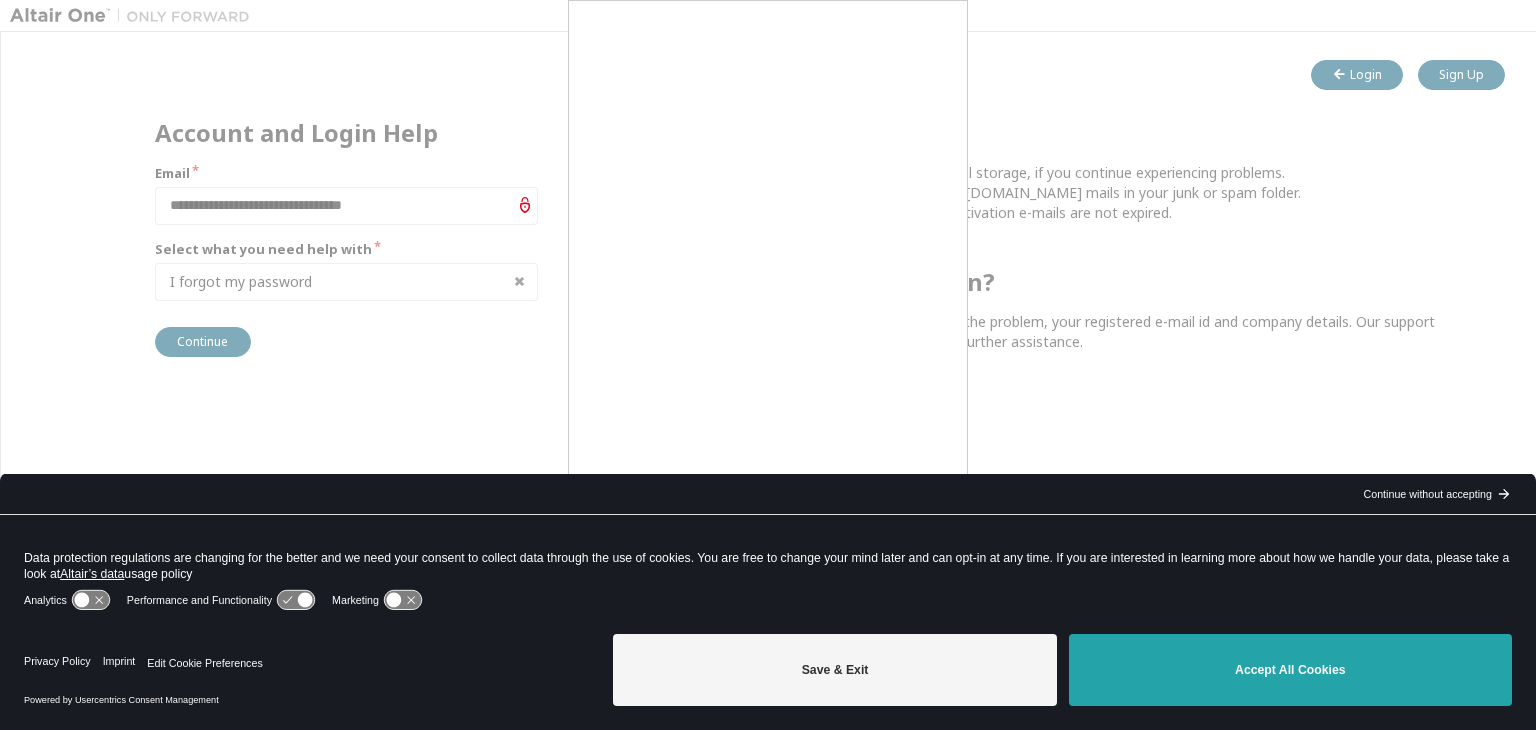 click on "Accept All Cookies" at bounding box center (1290, 670) 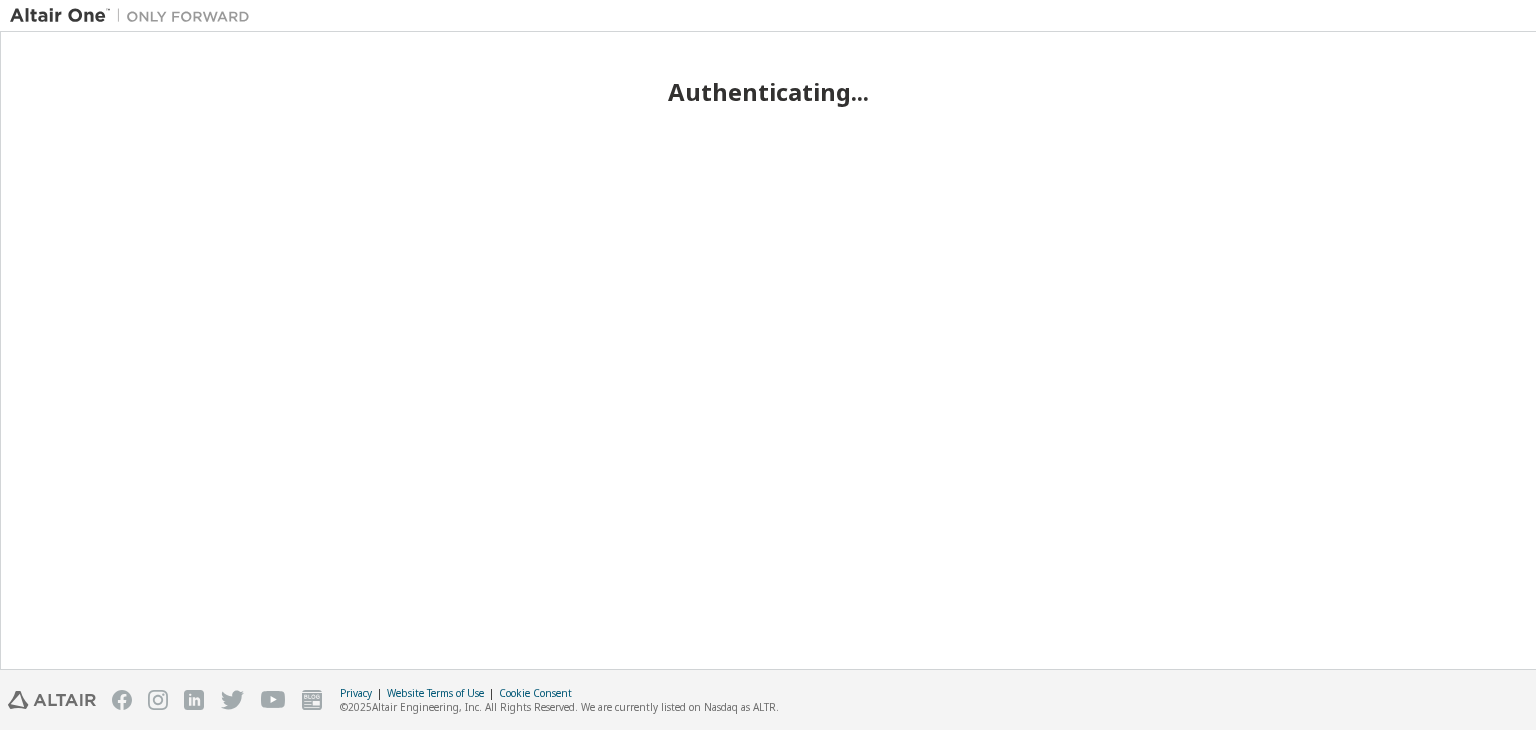 scroll, scrollTop: 0, scrollLeft: 0, axis: both 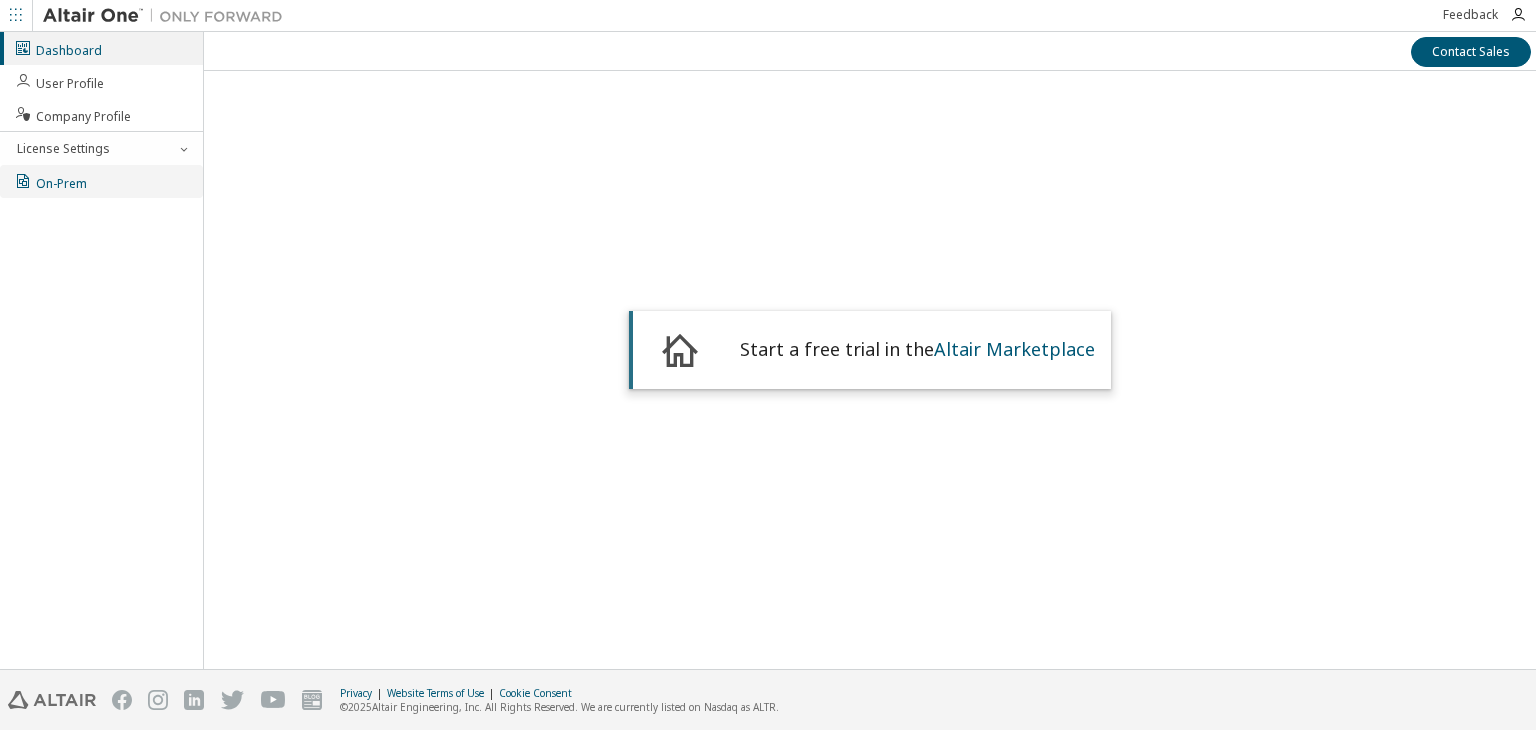 click on "On-Prem" at bounding box center (101, 181) 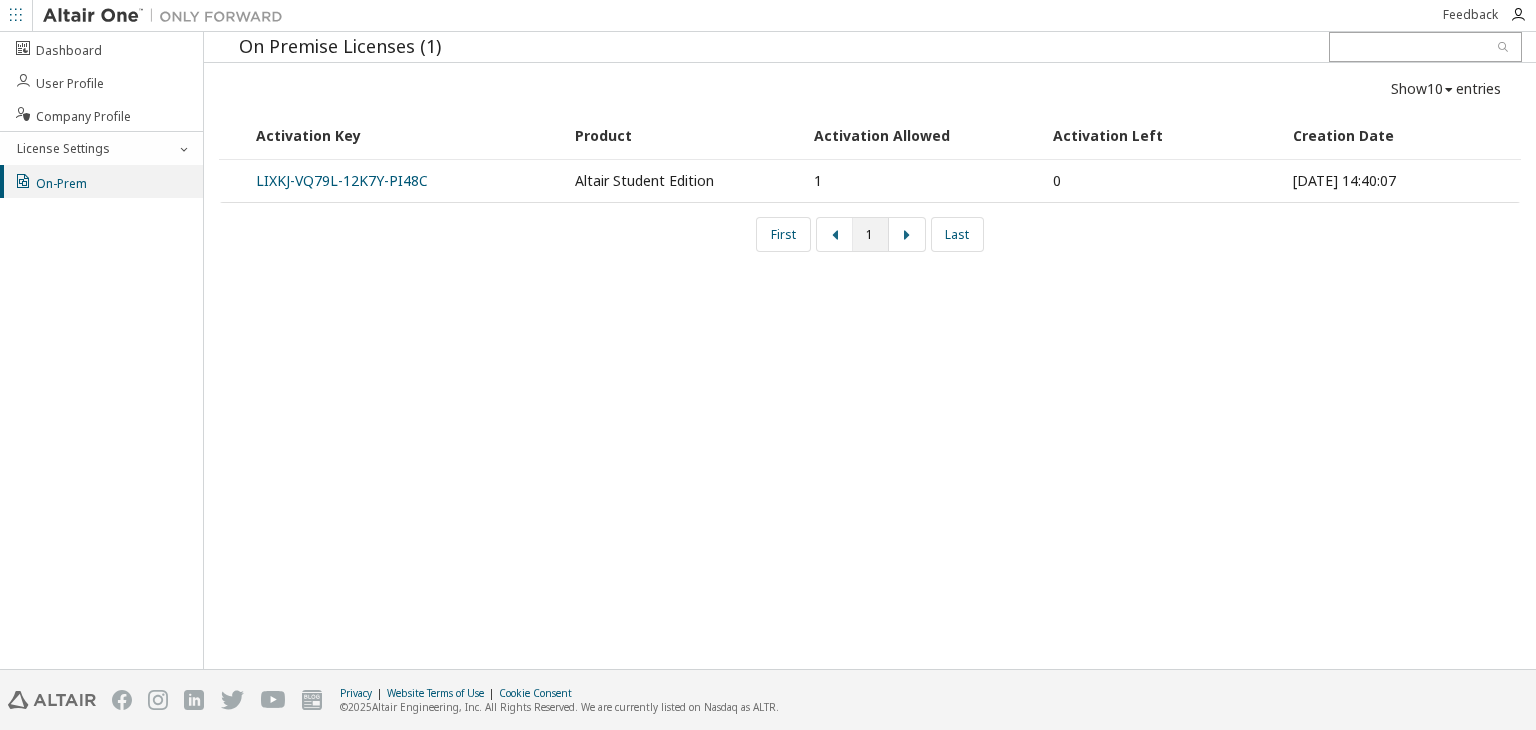 click on "[DATE] 14:40:07" at bounding box center [1401, 181] 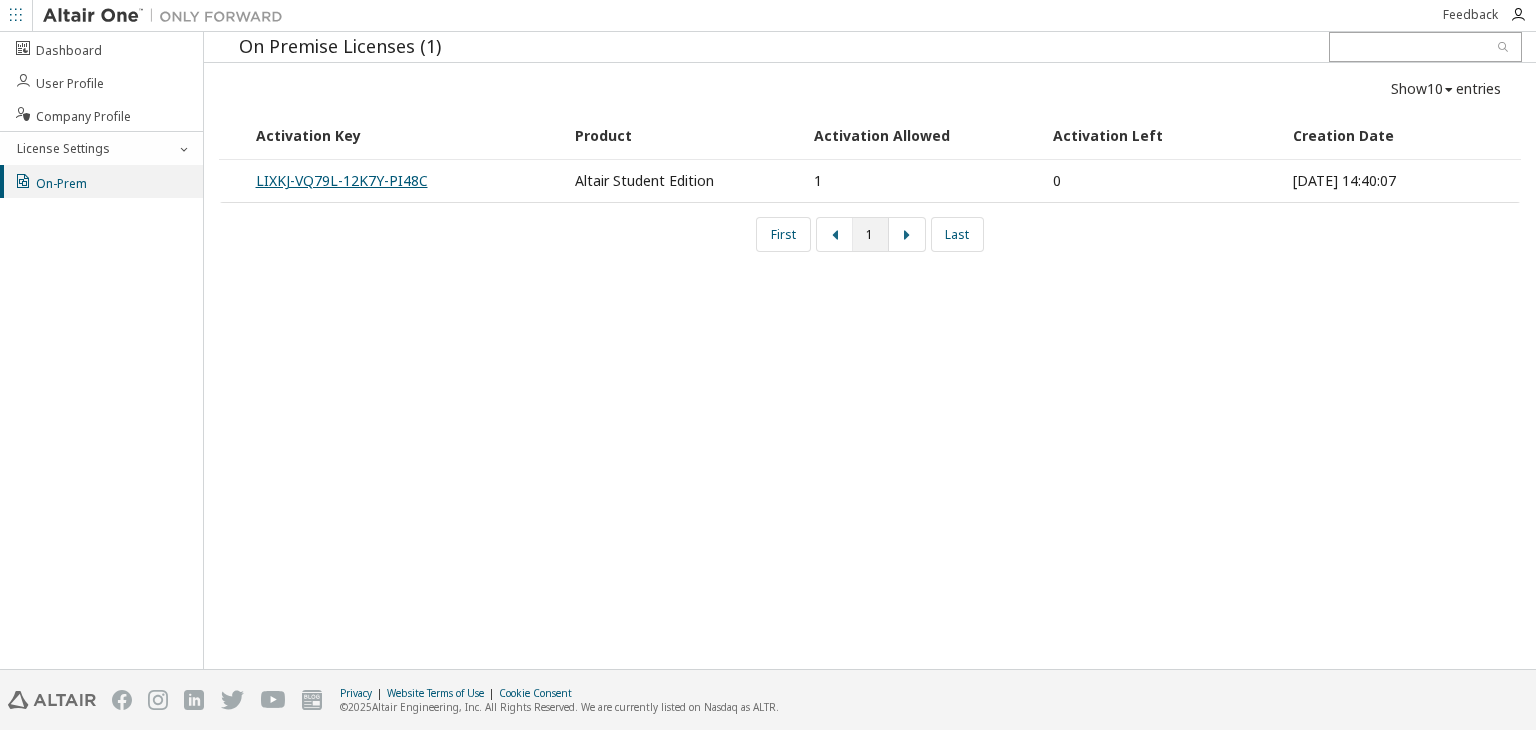 click on "LIXKJ-VQ79L-12K7Y-PI48C" at bounding box center (342, 180) 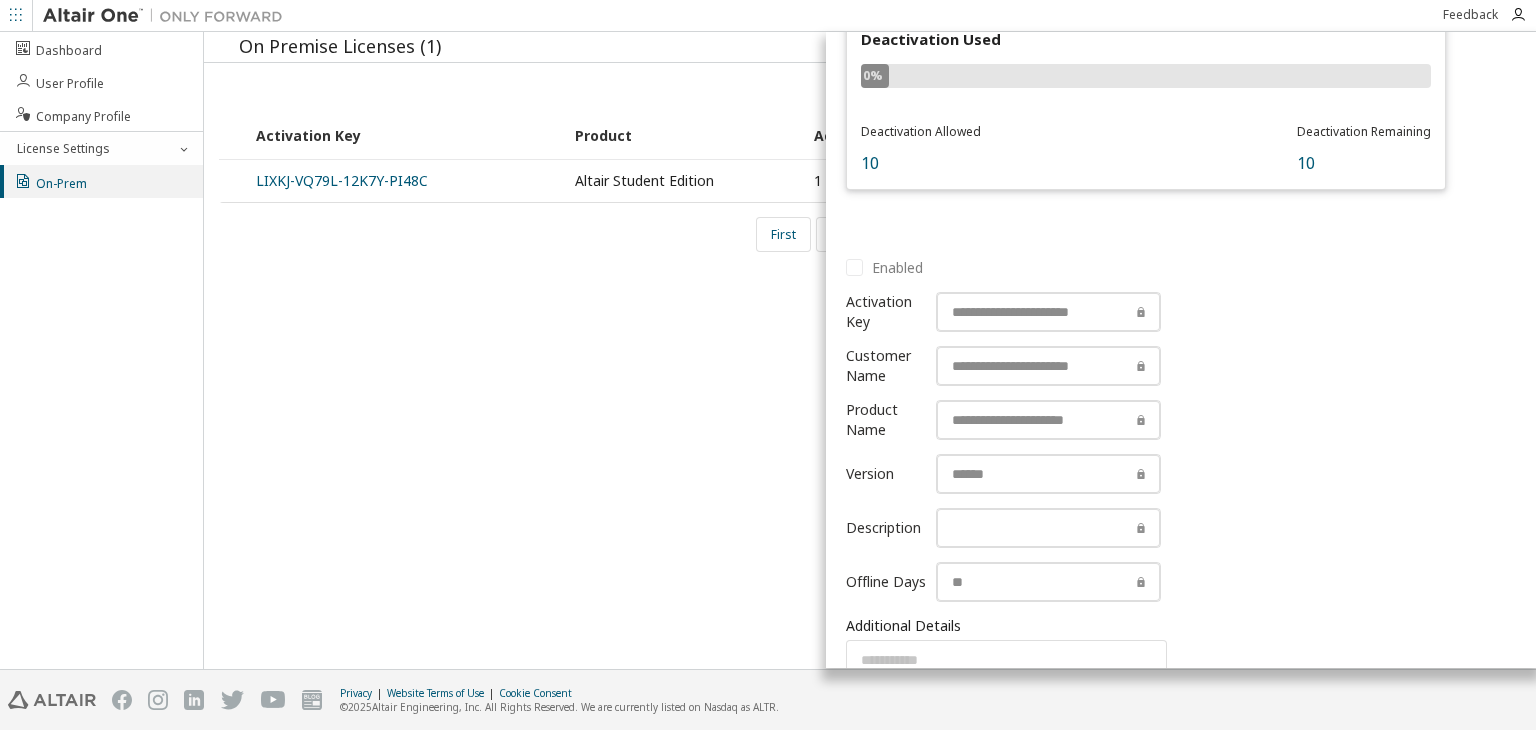 scroll, scrollTop: 710, scrollLeft: 0, axis: vertical 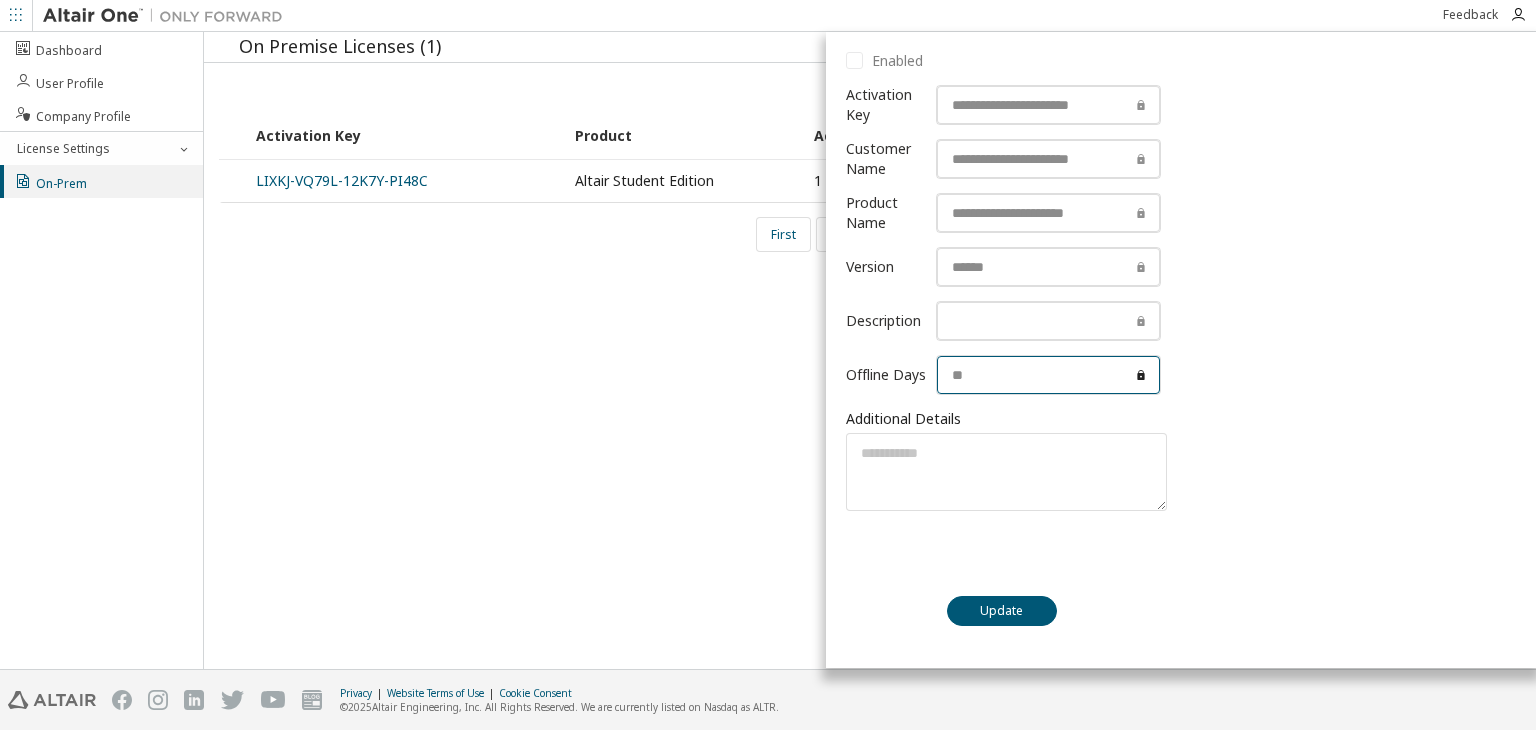 click at bounding box center [1048, 375] 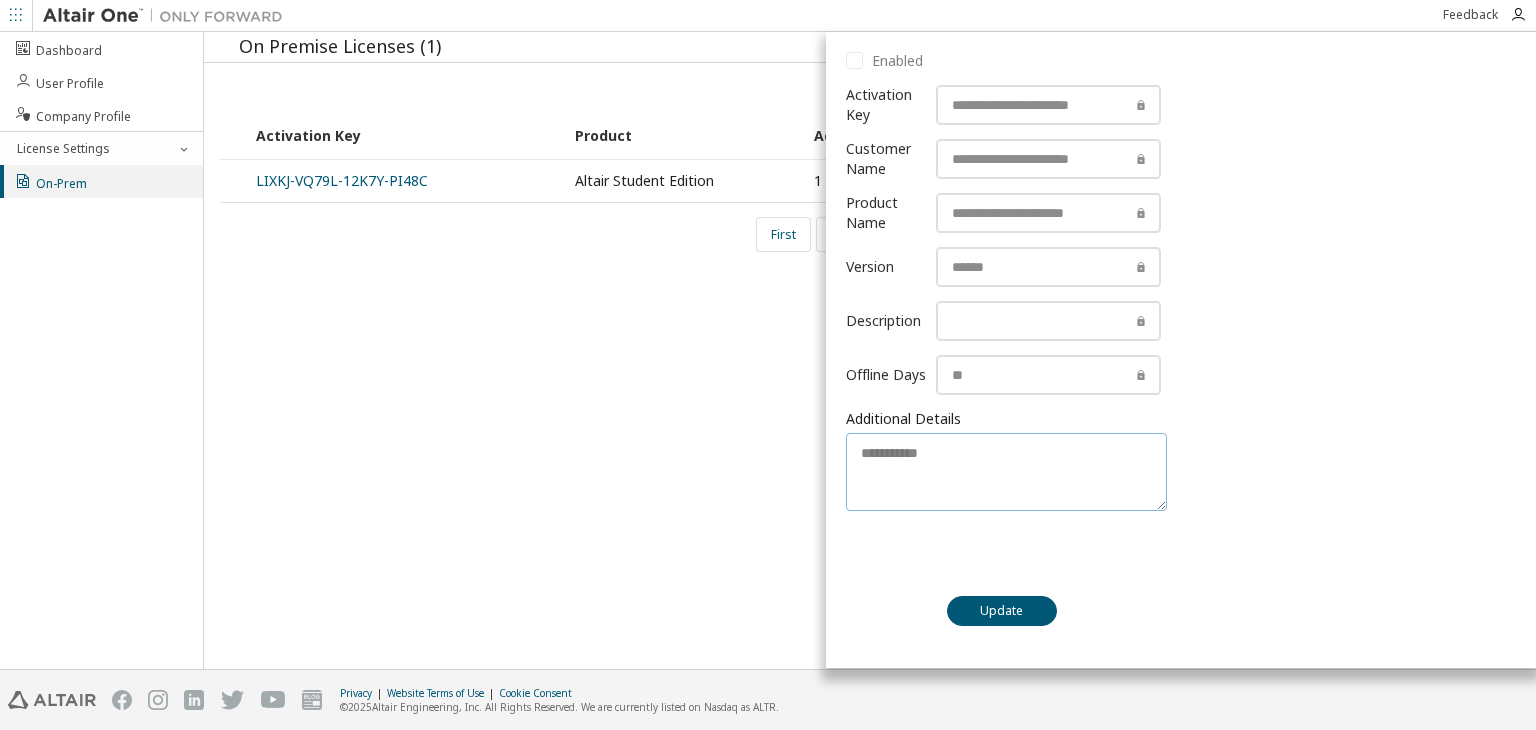 click at bounding box center [1006, 472] 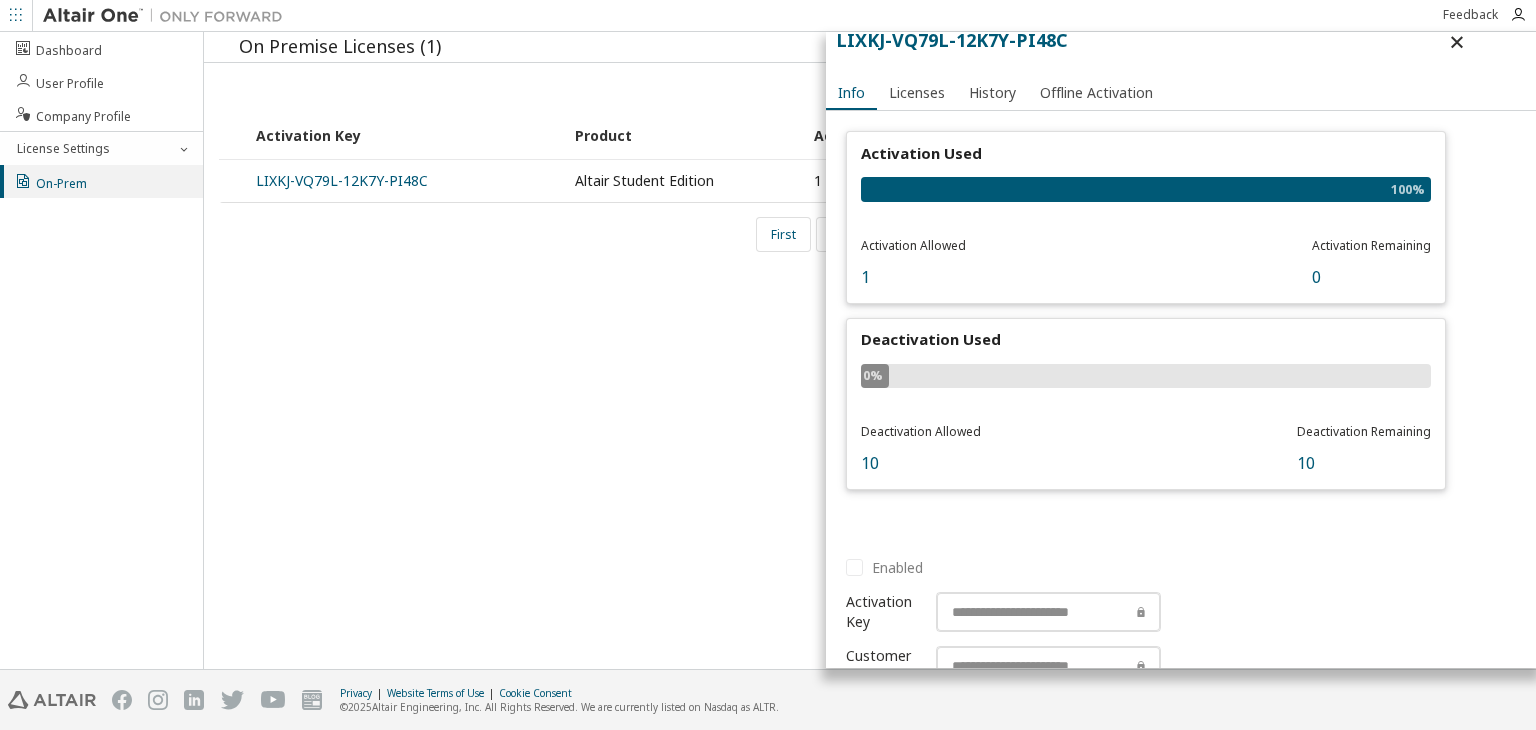 scroll, scrollTop: 0, scrollLeft: 0, axis: both 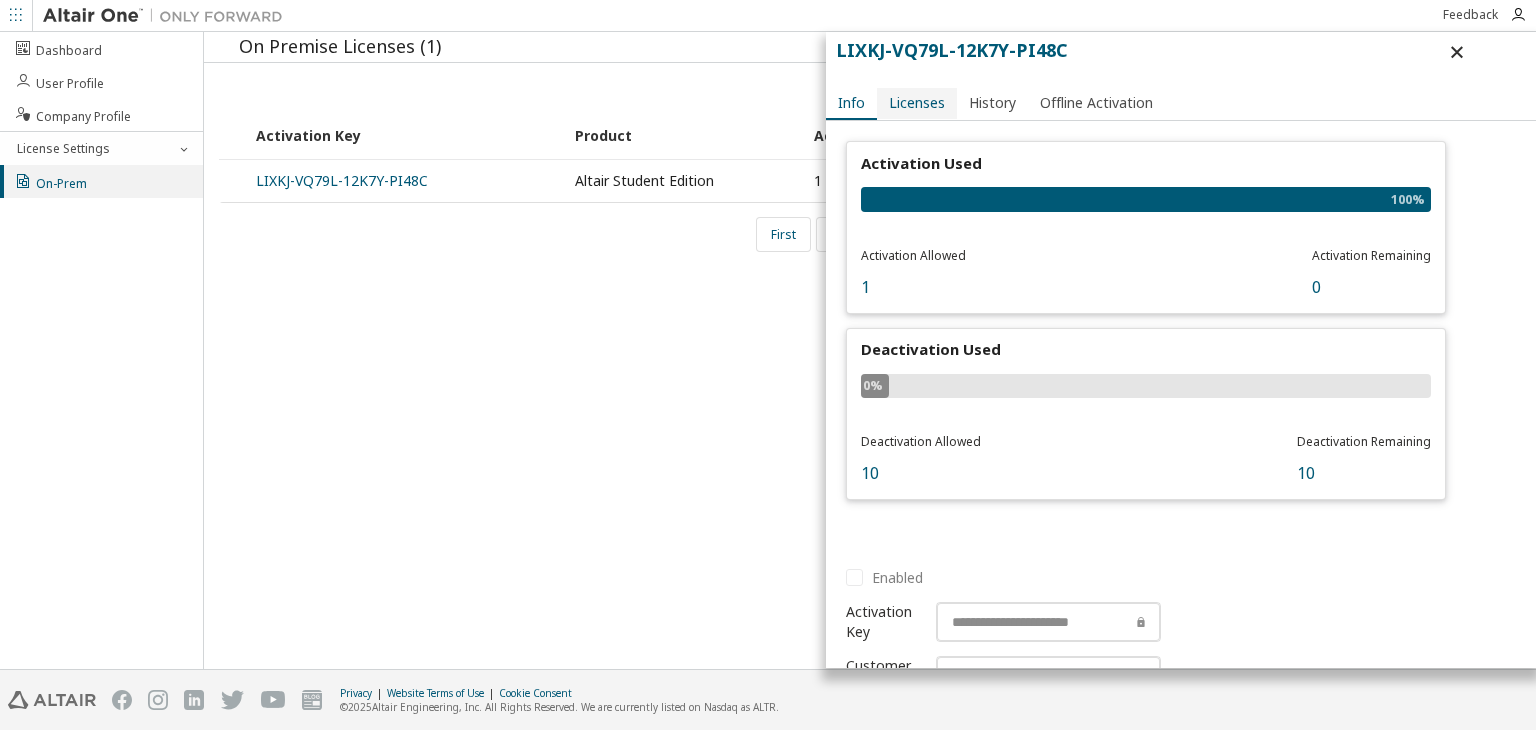 click on "Licenses" at bounding box center (917, 103) 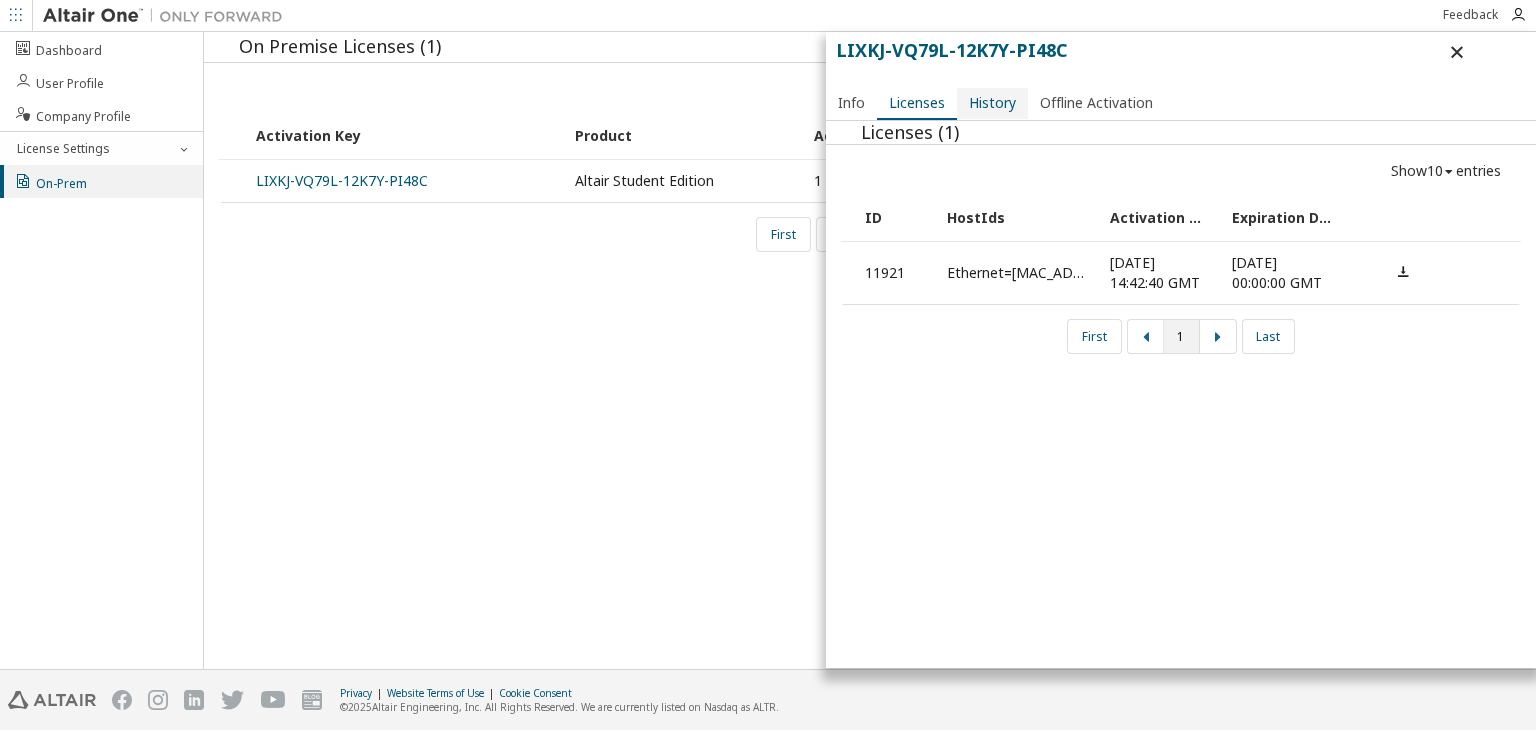 click on "History" at bounding box center [992, 103] 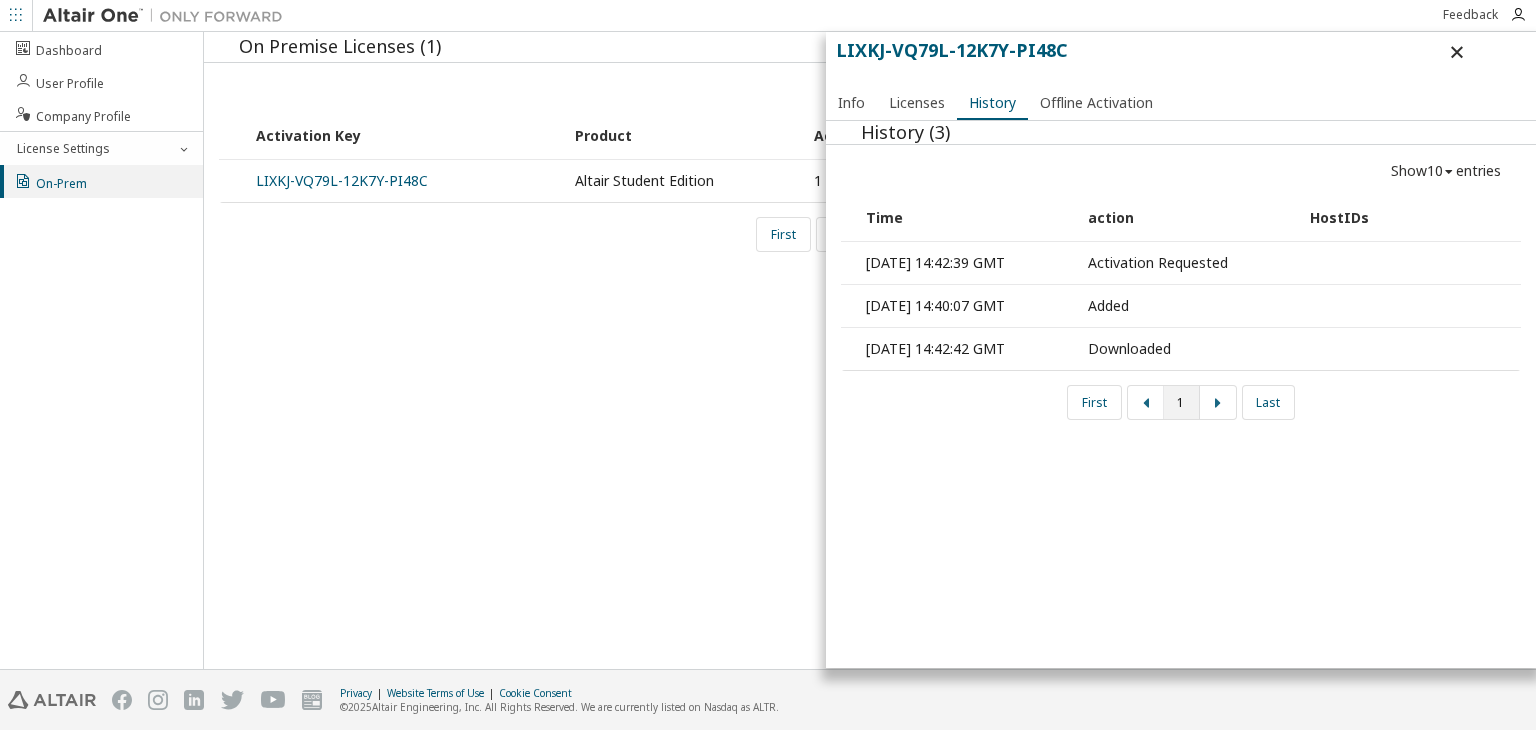 click on "LIXKJ-VQ79L-12K7Y-PI48C" at bounding box center (1154, 59) 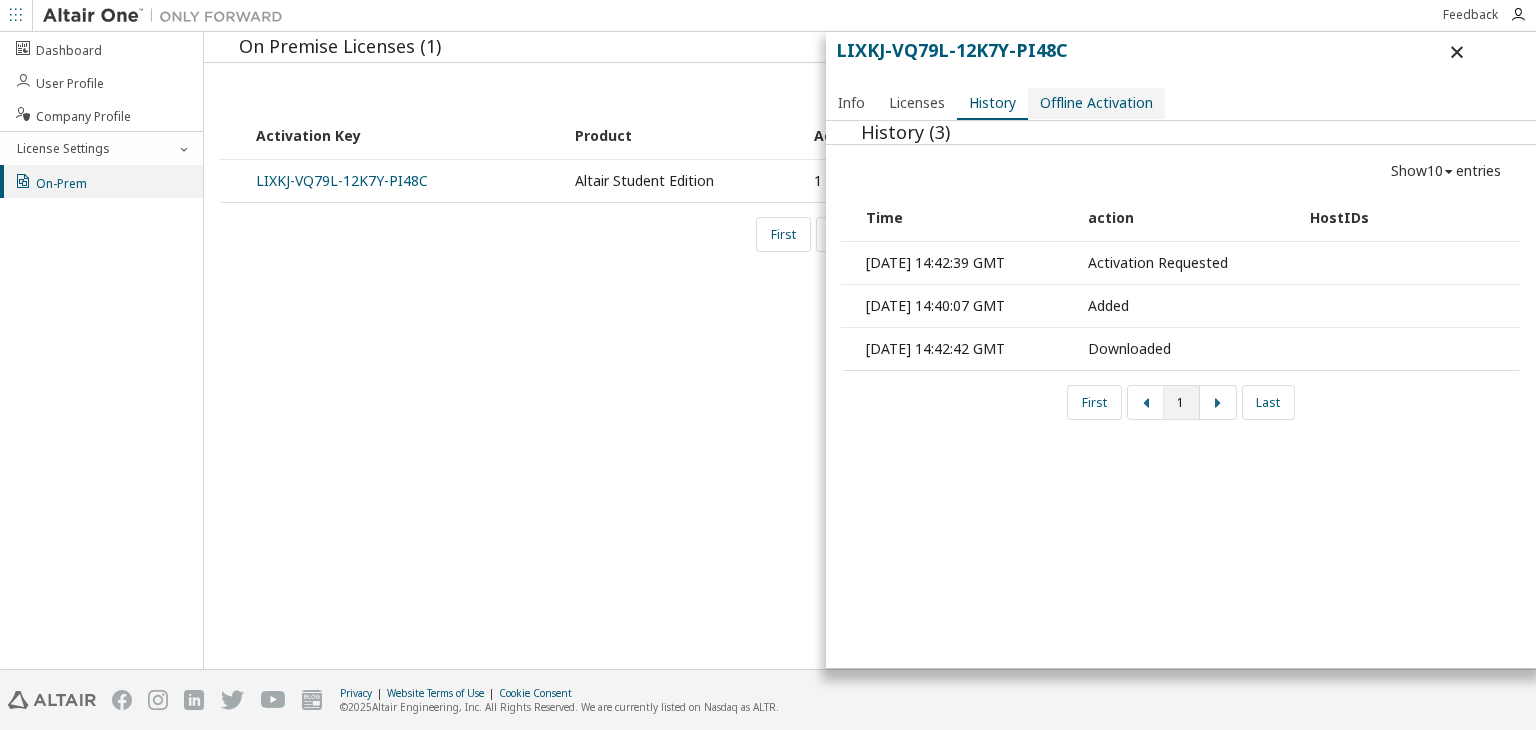 click on "Offline Activation" at bounding box center [1096, 103] 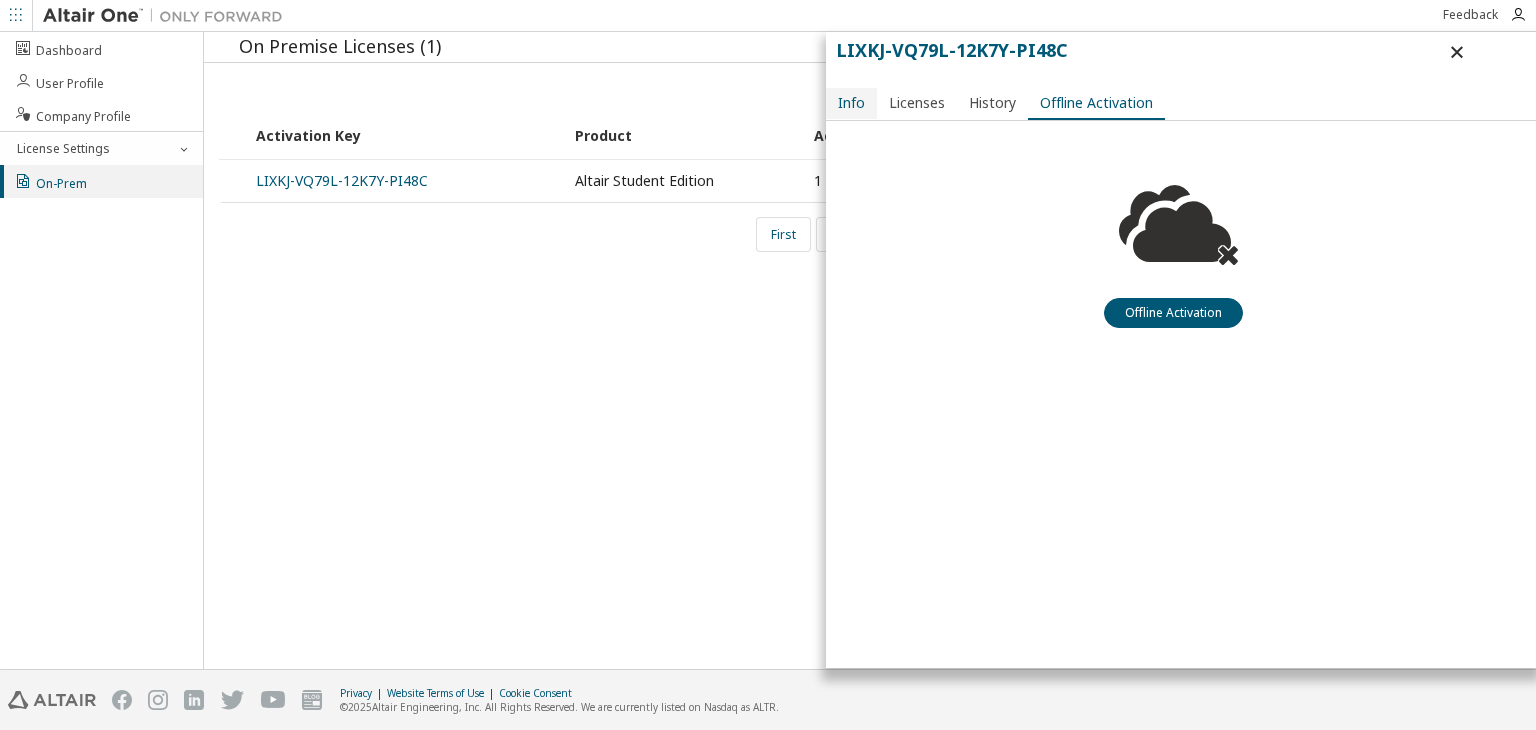 click on "Info" at bounding box center [851, 103] 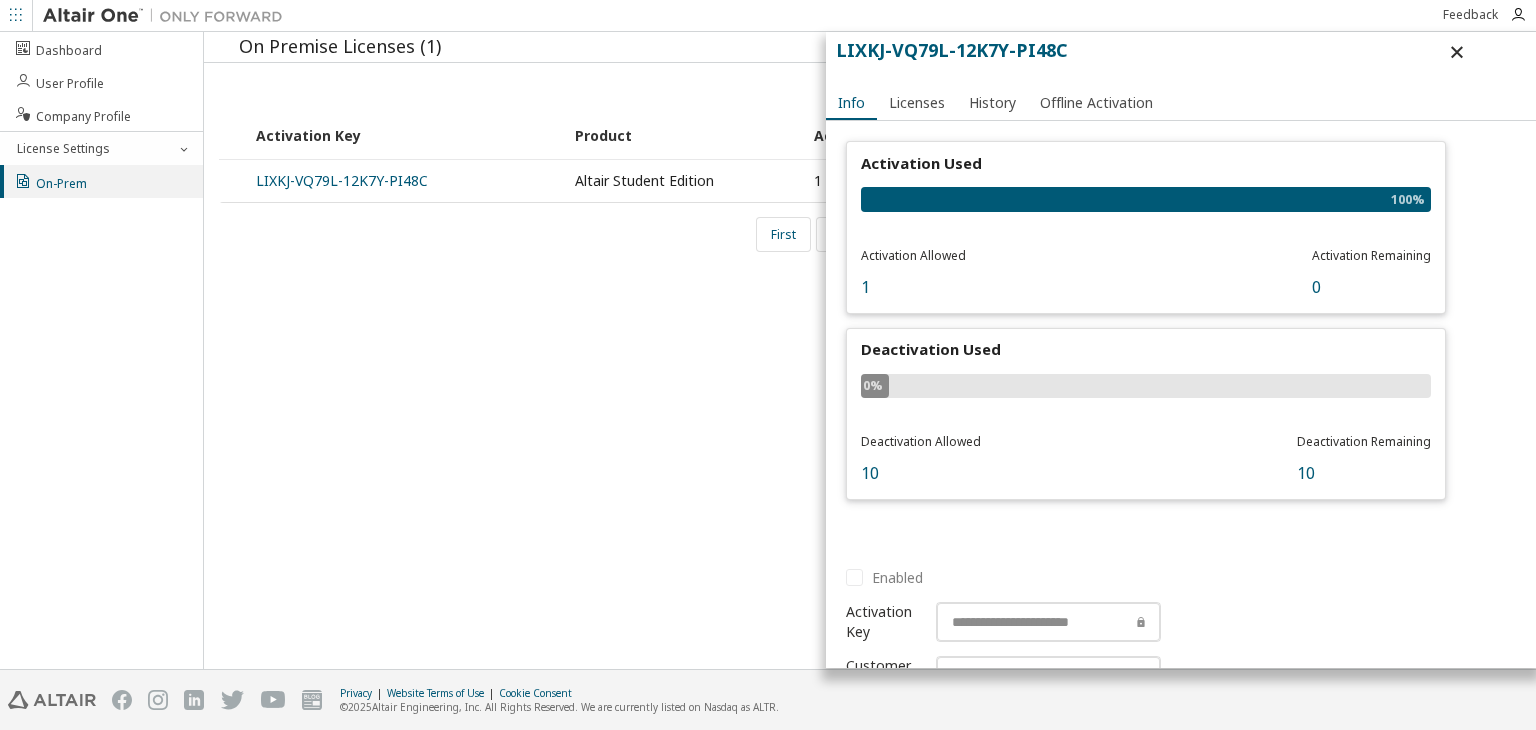 click at bounding box center (1457, 52) 